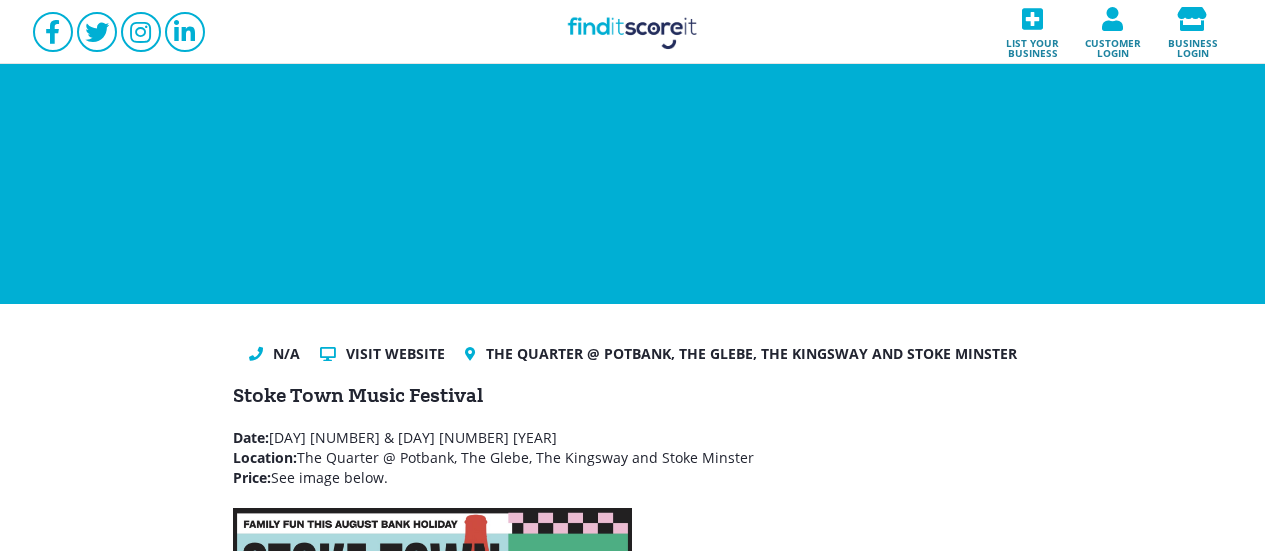 scroll, scrollTop: 300, scrollLeft: 0, axis: vertical 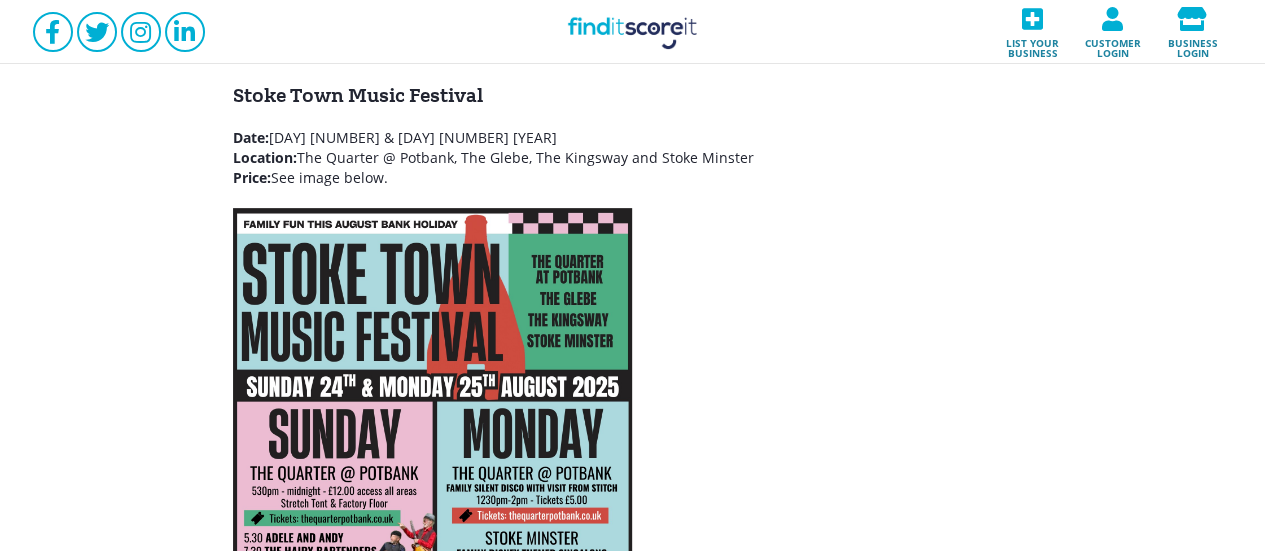 drag, startPoint x: 392, startPoint y: 180, endPoint x: 226, endPoint y: 137, distance: 171.47887 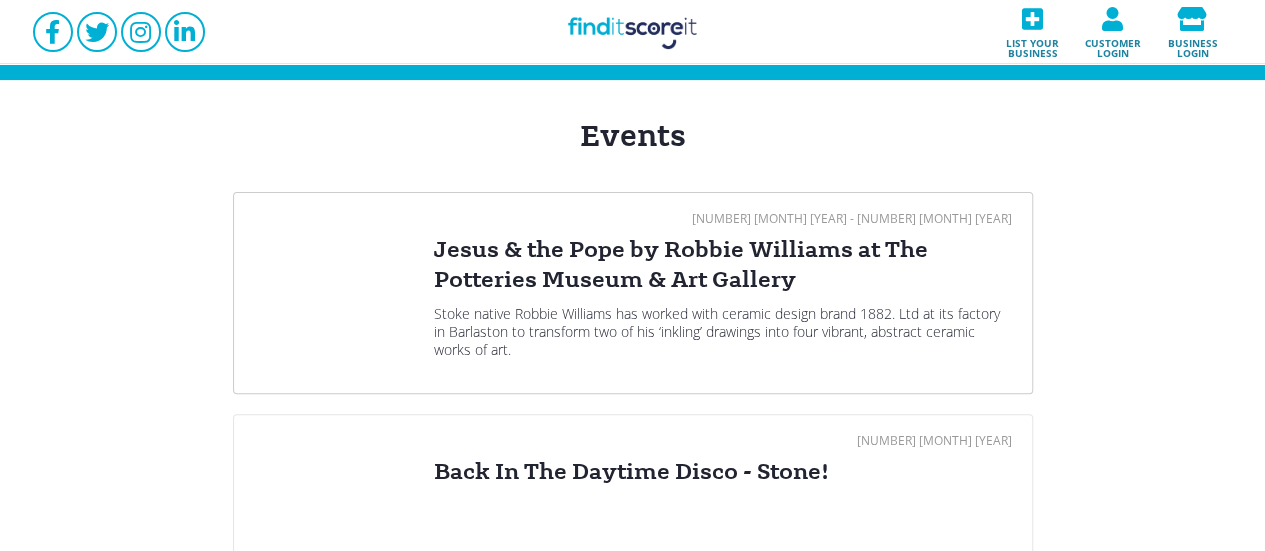 scroll, scrollTop: 300, scrollLeft: 0, axis: vertical 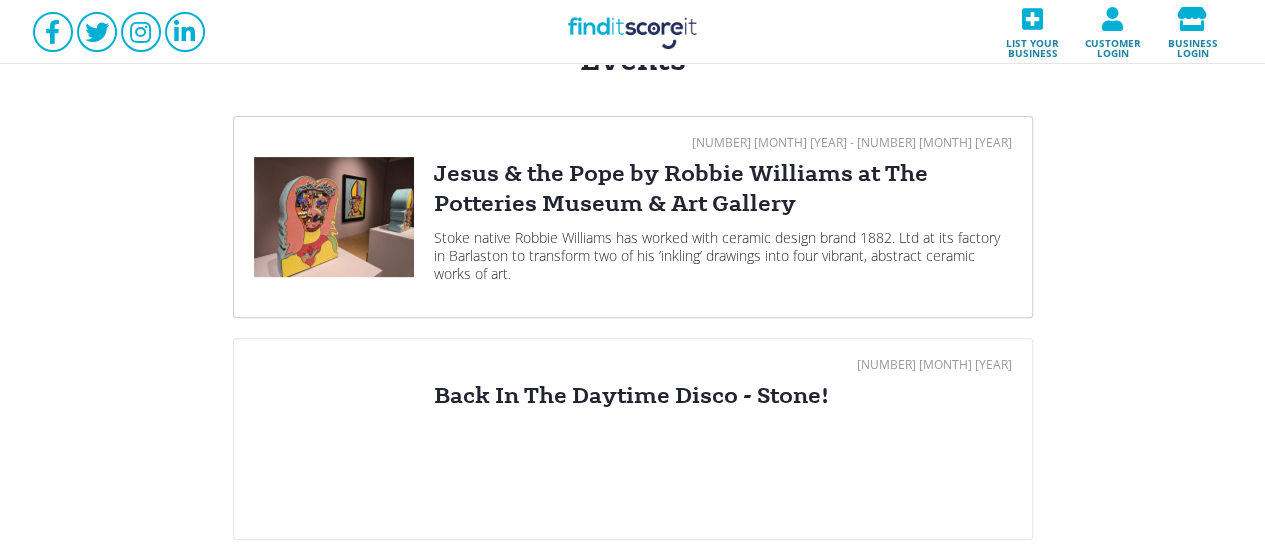 click on "Jesus & the Pope by Robbie Williams at The Potteries Museum & Art Gallery" at bounding box center [723, 189] 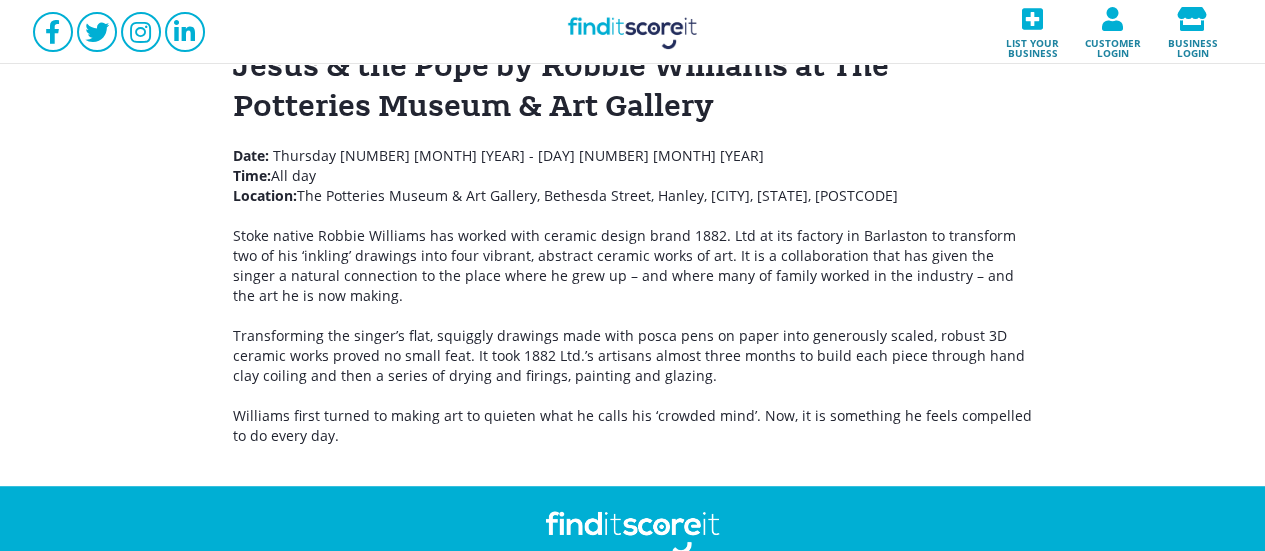 scroll, scrollTop: 300, scrollLeft: 0, axis: vertical 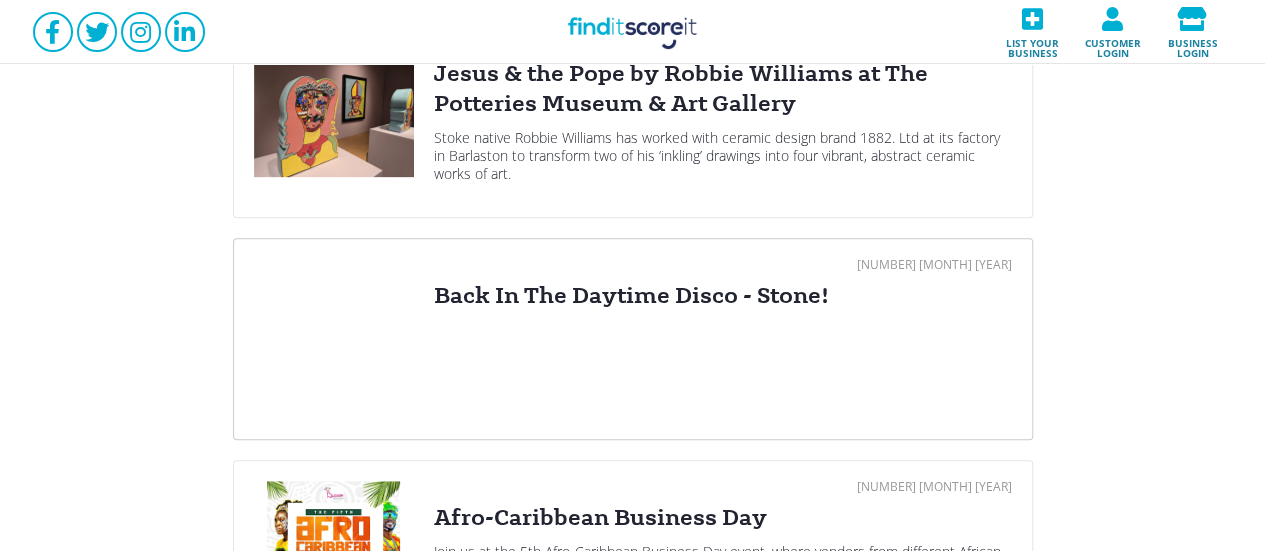 click on "[NUMBER] [MONTH] [YEAR] Back In The Daytime Disco - Stone!" at bounding box center (723, 339) 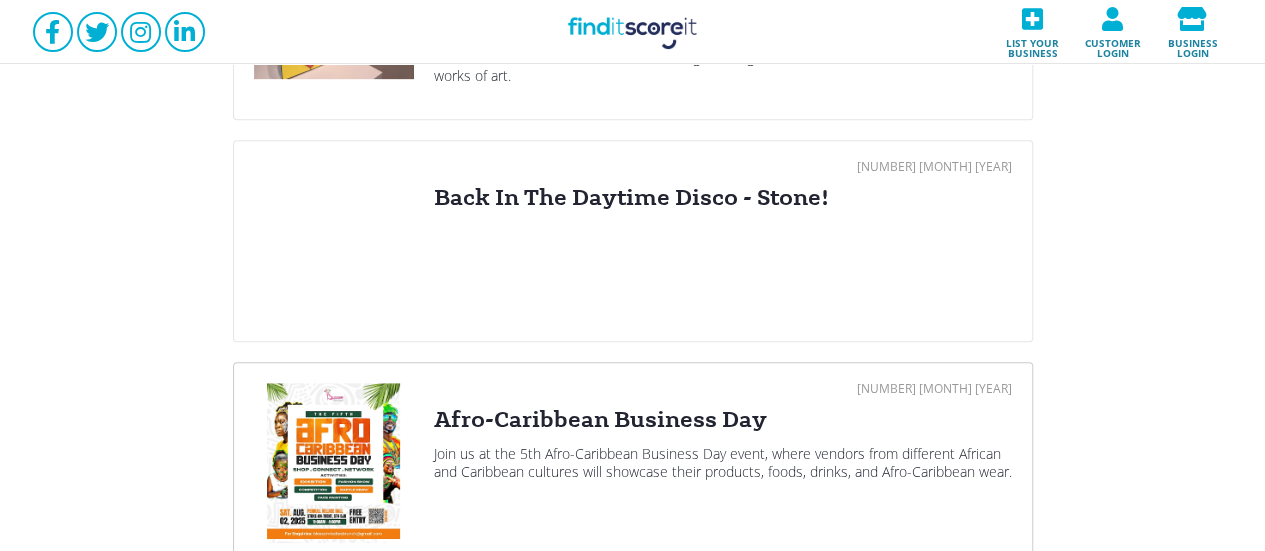 scroll, scrollTop: 500, scrollLeft: 0, axis: vertical 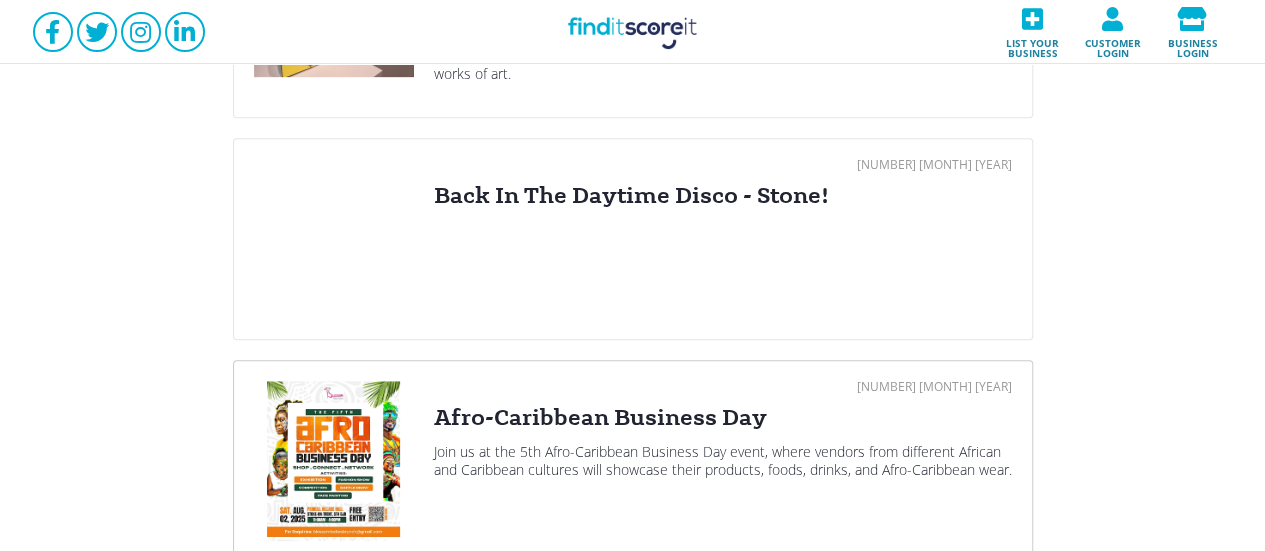 click on "[NUMBER] [MONTH] [YEAR] Afro-Caribbean Business Day Join us at the 5th Afro-Caribbean Business Day event, where vendors from different African and Caribbean cultures will showcase their products, foods, drinks, and Afro-Caribbean wear." at bounding box center [723, 461] 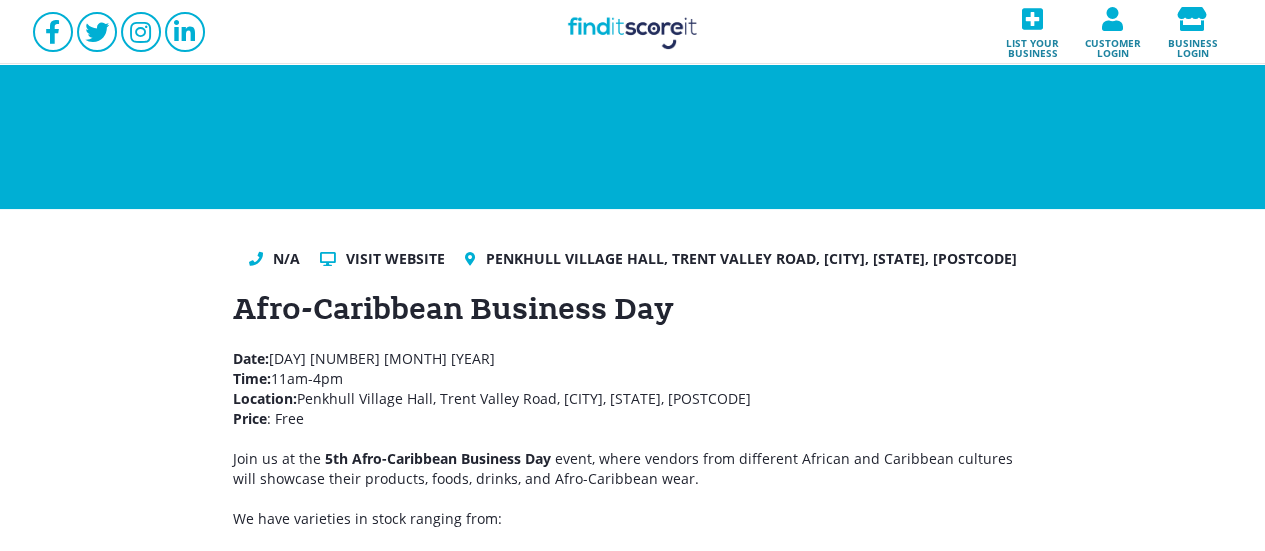 scroll, scrollTop: 200, scrollLeft: 0, axis: vertical 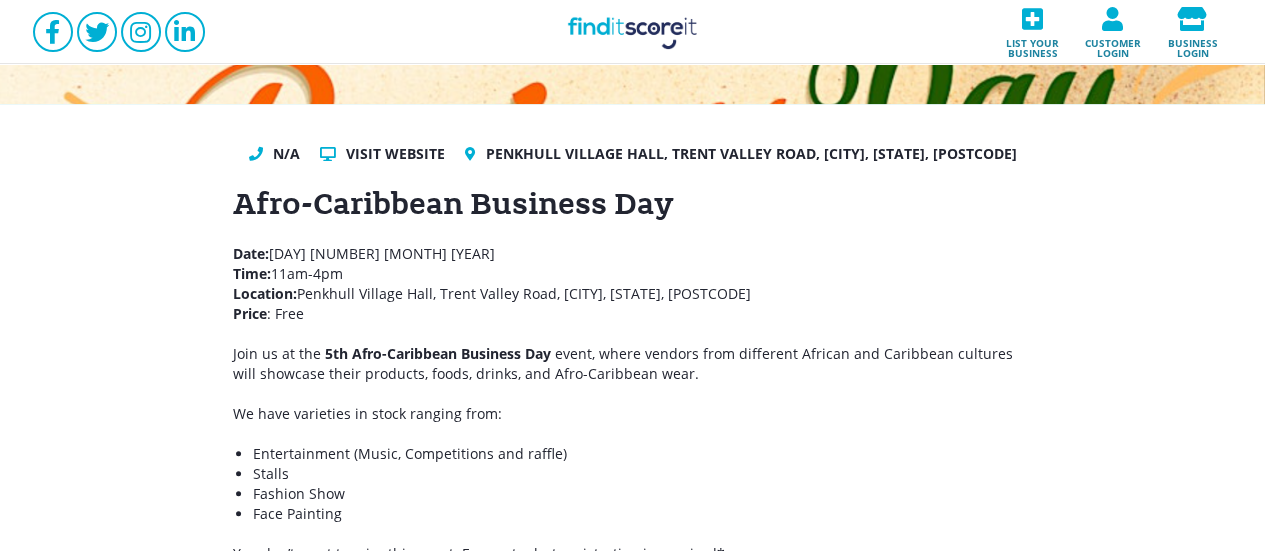 drag, startPoint x: 312, startPoint y: 308, endPoint x: 234, endPoint y: 262, distance: 90.55385 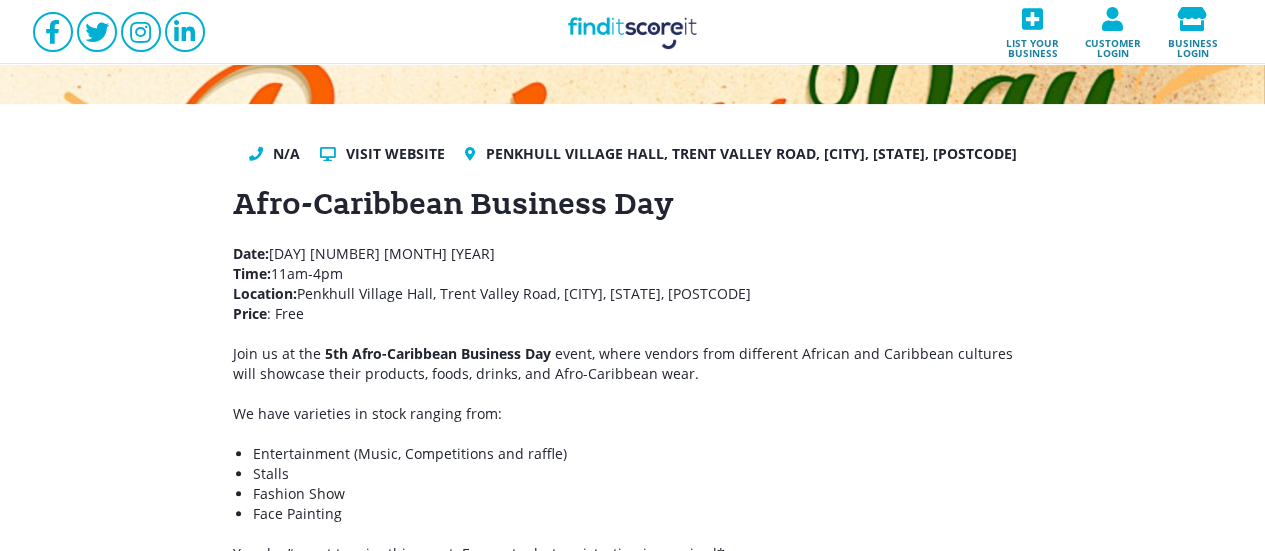 click on "Find it Score it List your business Customer login Business login" at bounding box center [633, 32] 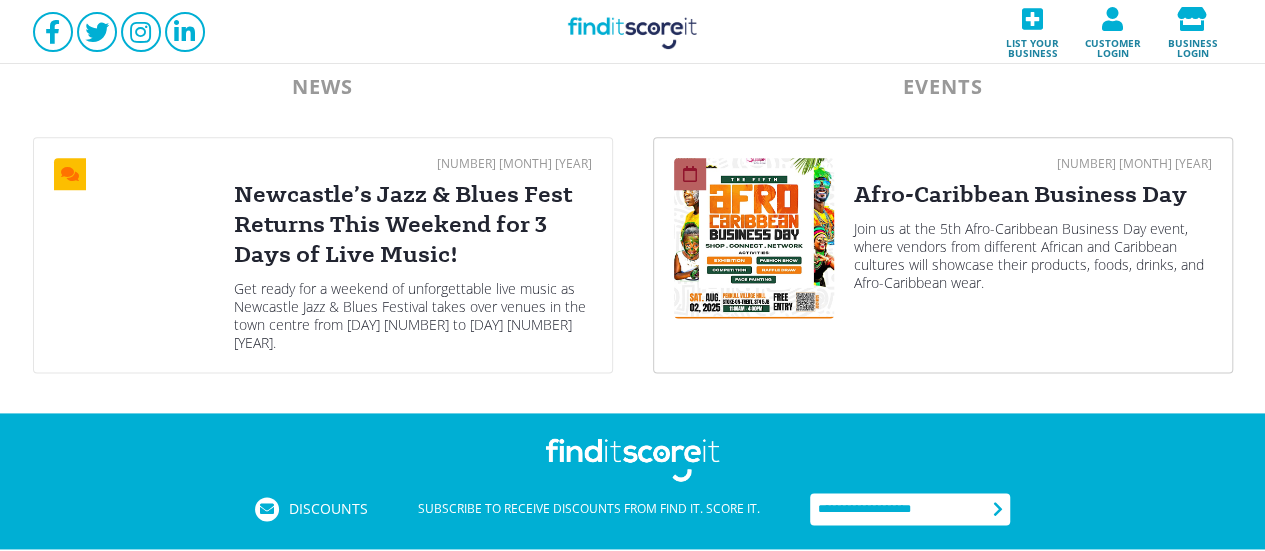 scroll, scrollTop: 1259, scrollLeft: 0, axis: vertical 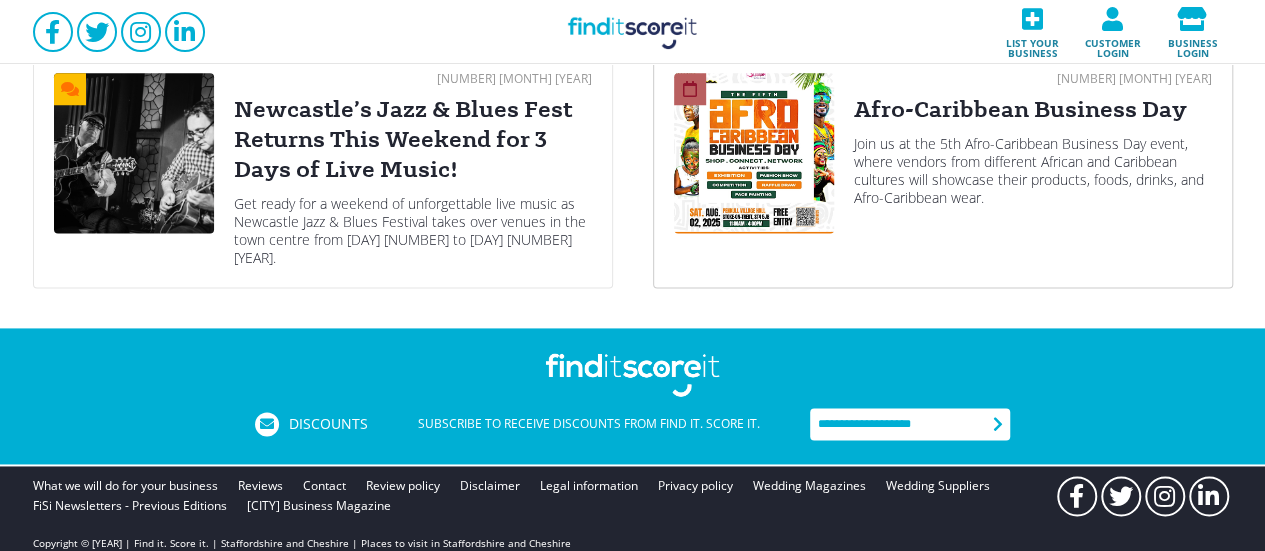 click on "Join us at the 5th Afro-Caribbean Business Day event, where vendors from different African and Caribbean cultures will showcase their products, foods, drinks, and Afro-Caribbean wear." at bounding box center (1033, 171) 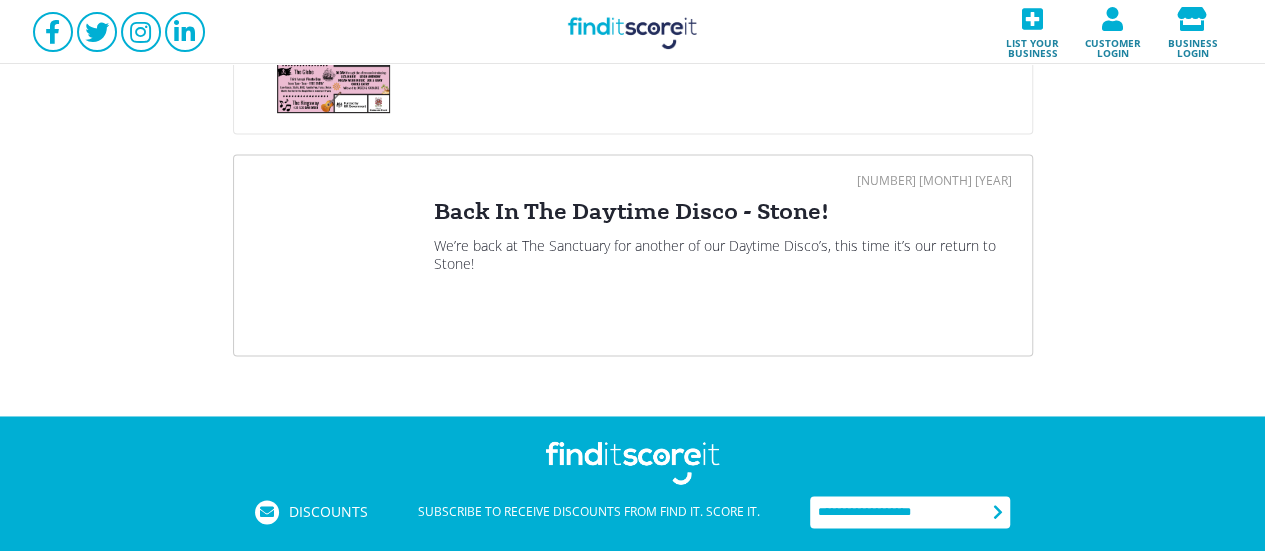 scroll, scrollTop: 1400, scrollLeft: 0, axis: vertical 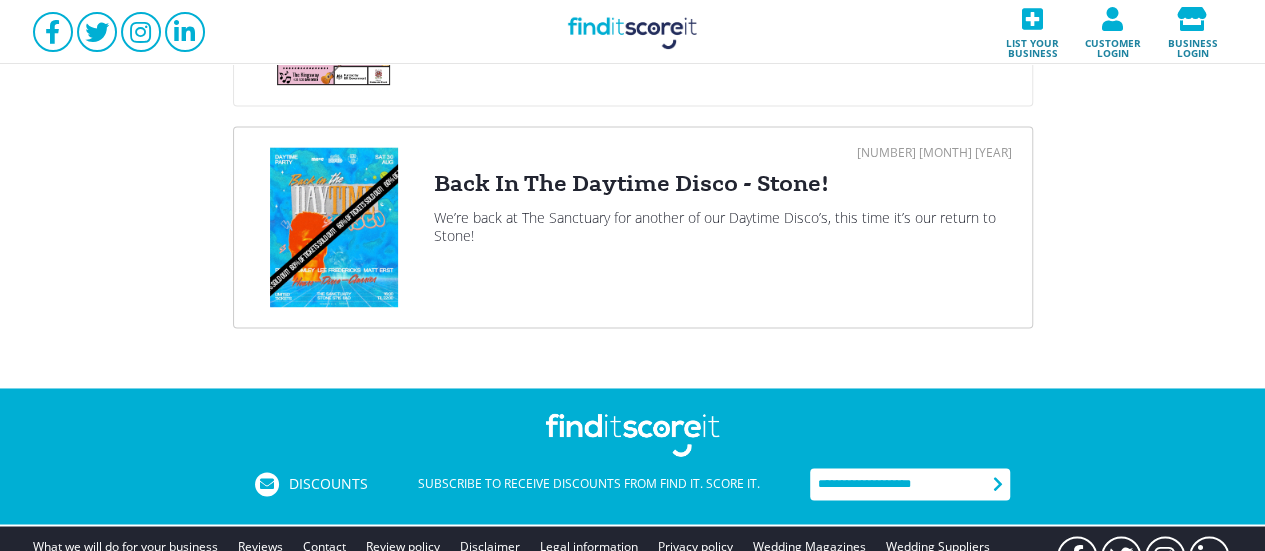 click on "[NUMBER] [MONTH] [YEAR] Back In The Daytime Disco - Stone! We’re back at The Sanctuary for another of our Daytime Disco’s, this time it’s our return to Stone!" at bounding box center (723, 227) 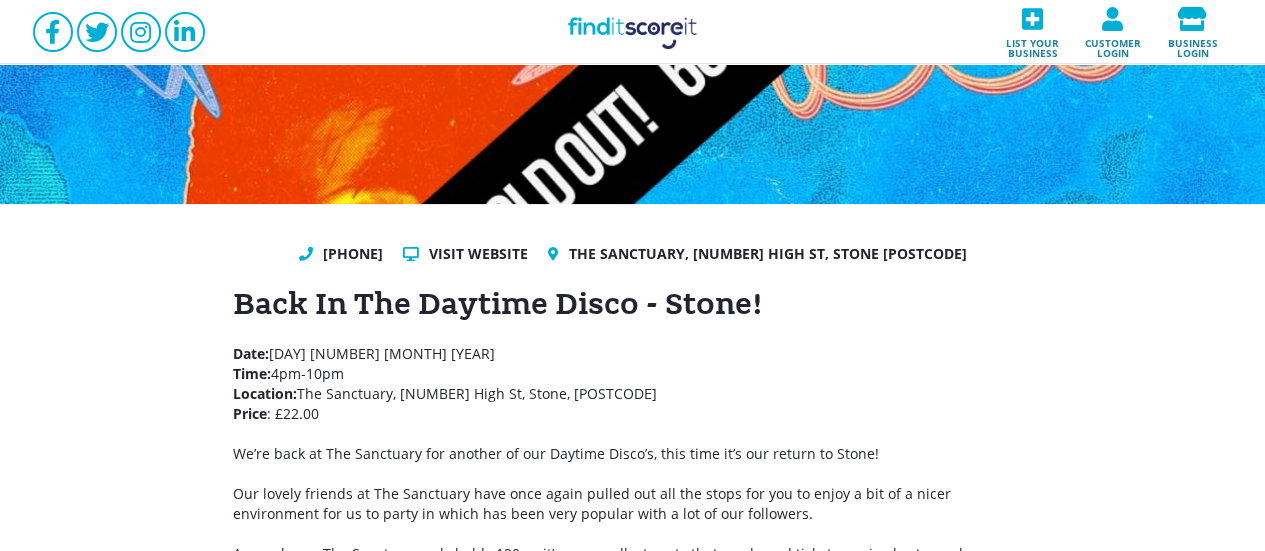 scroll, scrollTop: 0, scrollLeft: 0, axis: both 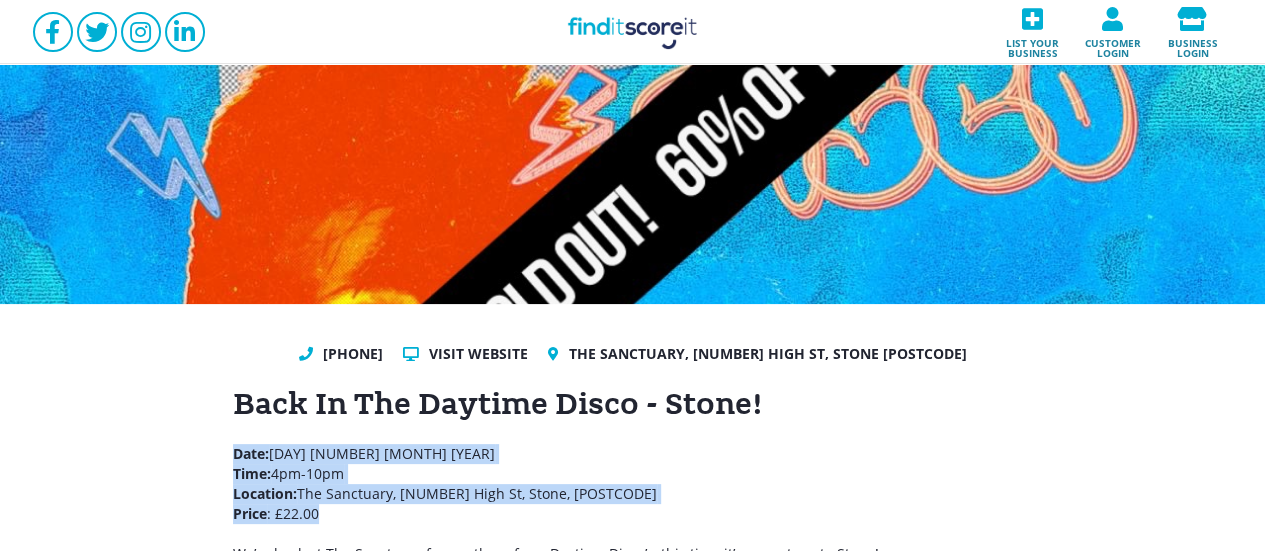 drag, startPoint x: 338, startPoint y: 511, endPoint x: 226, endPoint y: 457, distance: 124.33825 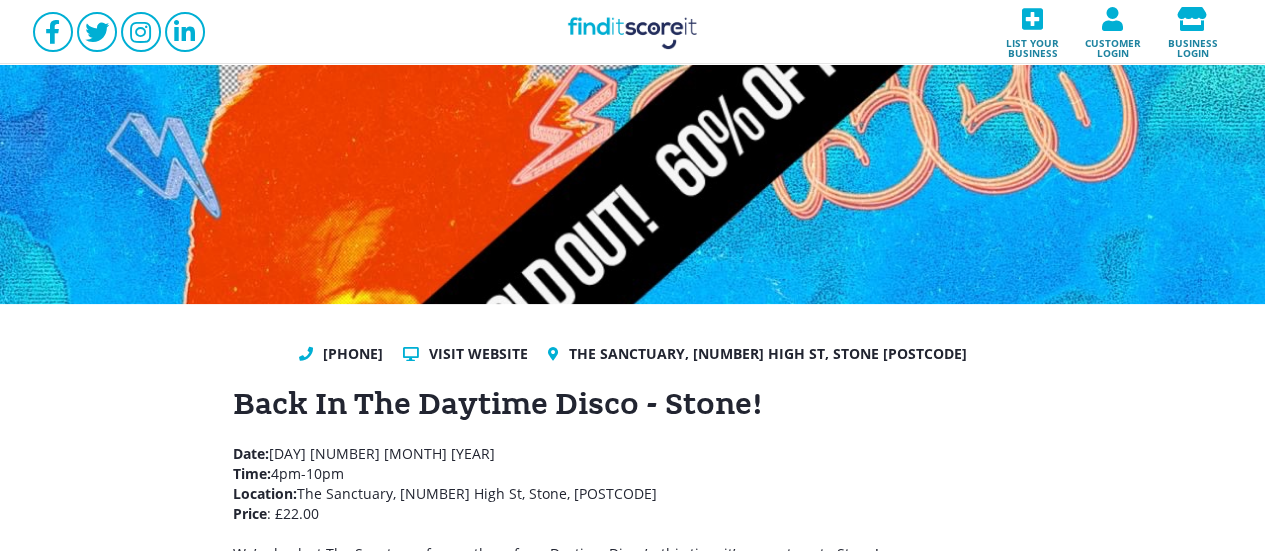 click on "Back In The Daytime Disco - Stone!" at bounding box center [633, 404] 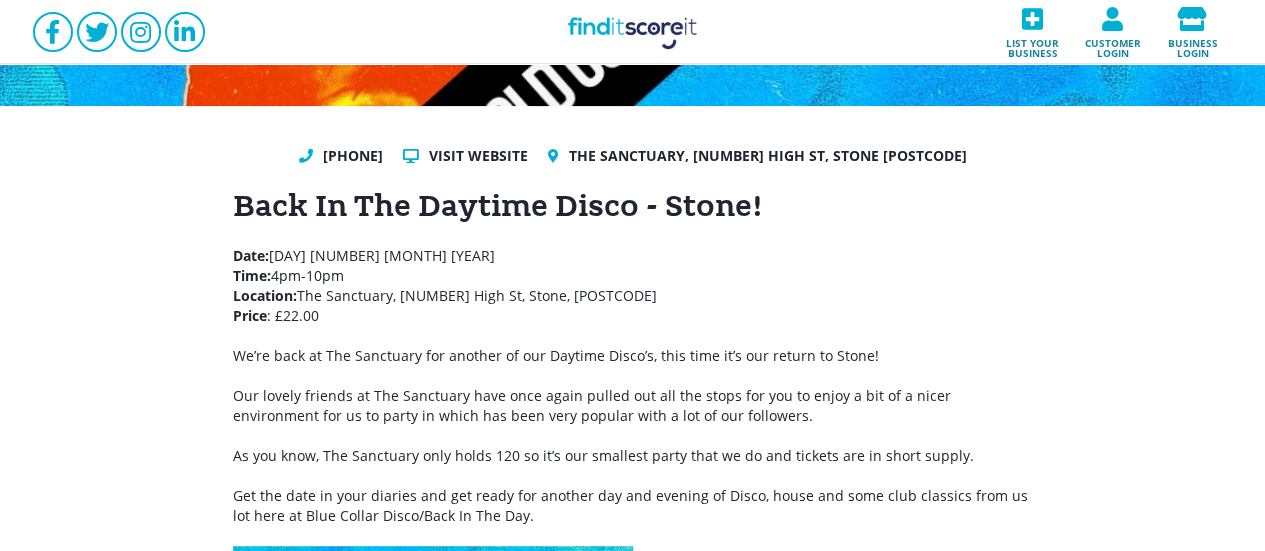 scroll, scrollTop: 200, scrollLeft: 0, axis: vertical 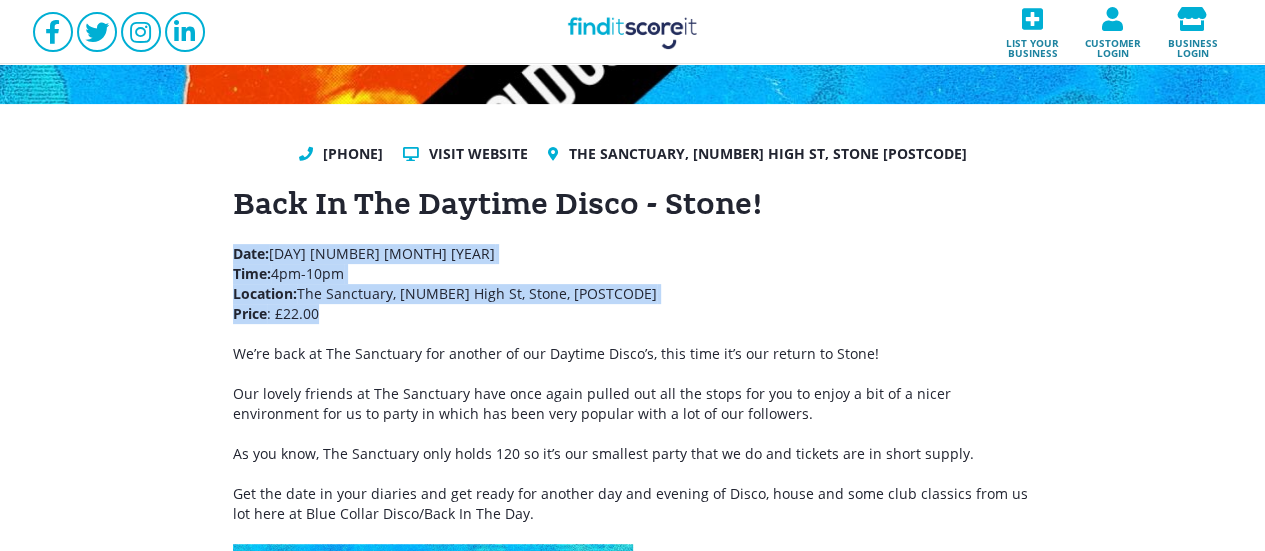 drag, startPoint x: 263, startPoint y: 297, endPoint x: 218, endPoint y: 259, distance: 58.898216 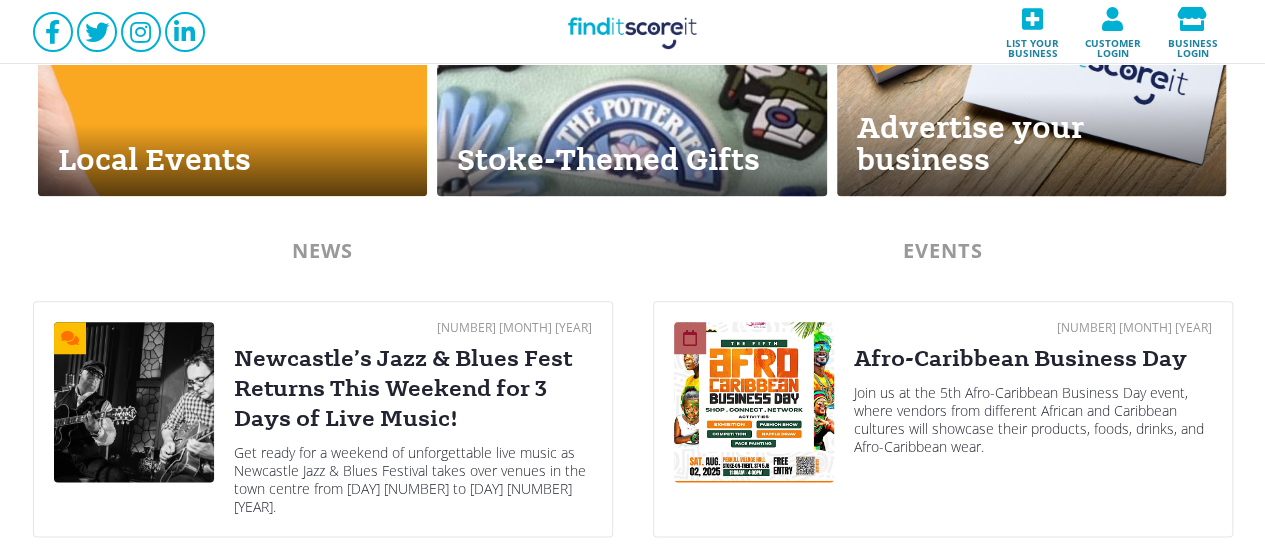 scroll, scrollTop: 1259, scrollLeft: 0, axis: vertical 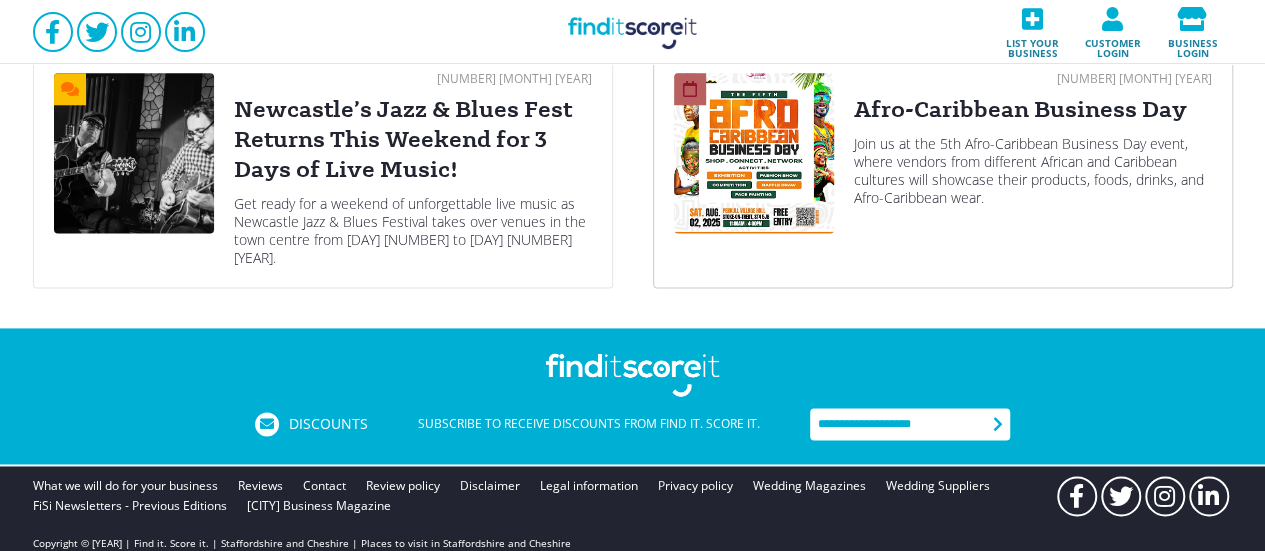 click on "Join us at the 5th Afro-Caribbean Business Day event, where vendors from different African and Caribbean cultures will showcase their products, foods, drinks, and Afro-Caribbean wear." at bounding box center [1033, 171] 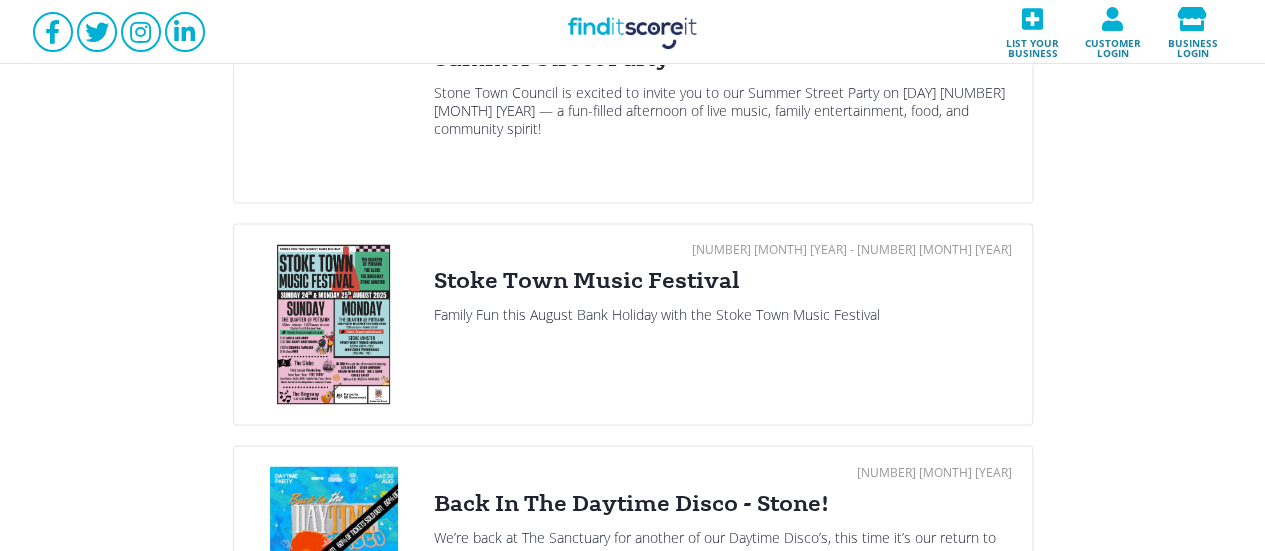 scroll, scrollTop: 1500, scrollLeft: 0, axis: vertical 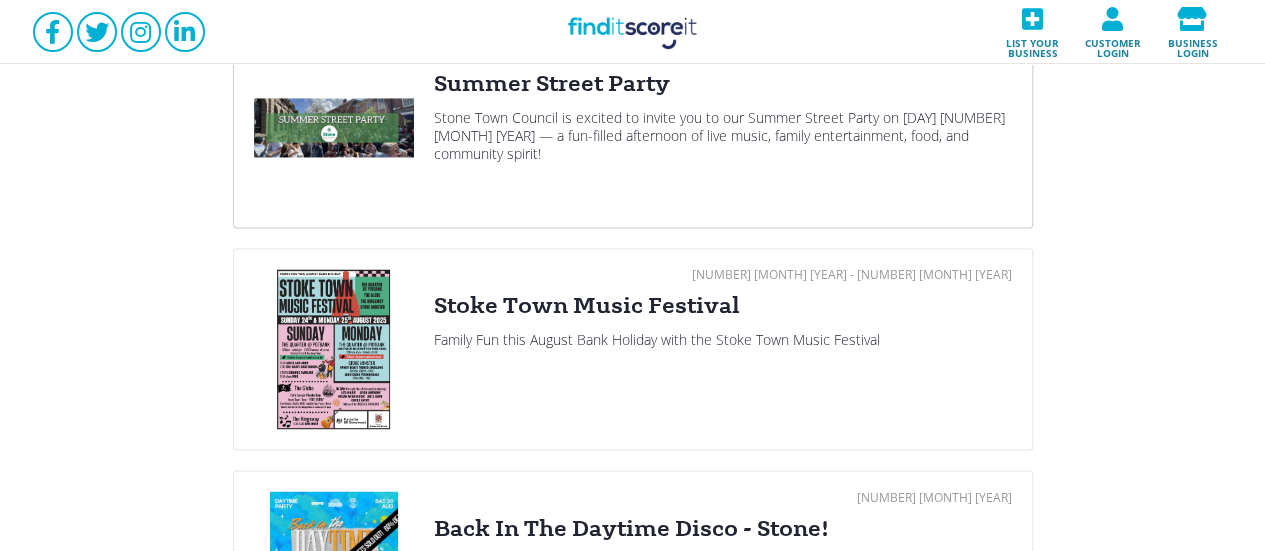 click on "Stone Town Council is excited to invite you to our Summer Street Party on [DAY] [NUMBER] [MONTH] [YEAR] — a fun-filled afternoon of live music, family entertainment, food, and community spirit!" at bounding box center [723, 136] 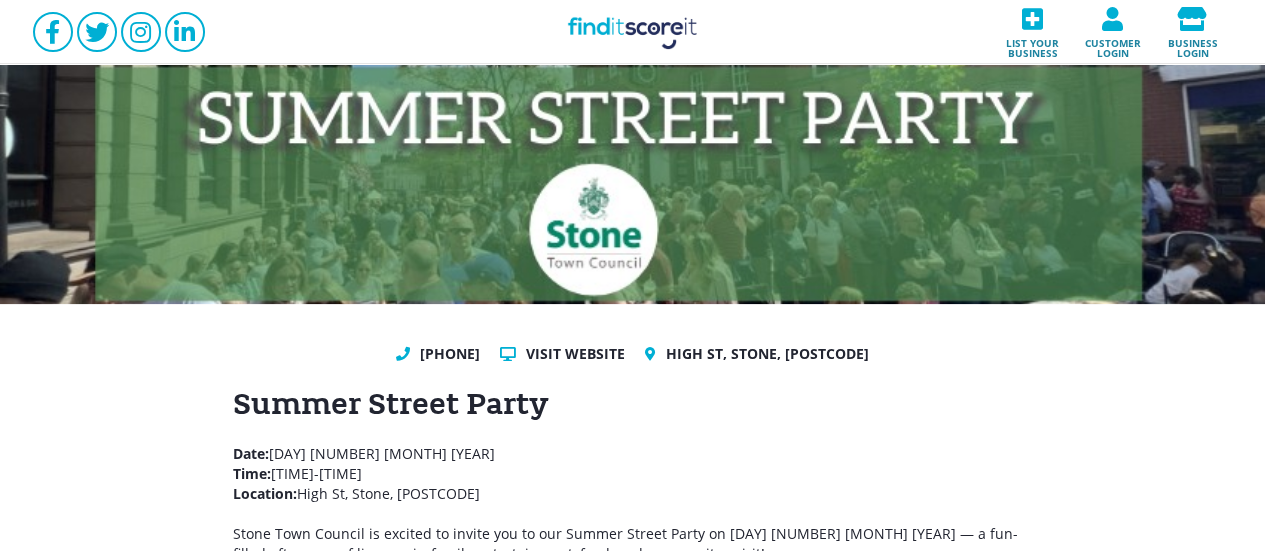 drag, startPoint x: 1230, startPoint y: 387, endPoint x: 695, endPoint y: 29, distance: 643.7305 